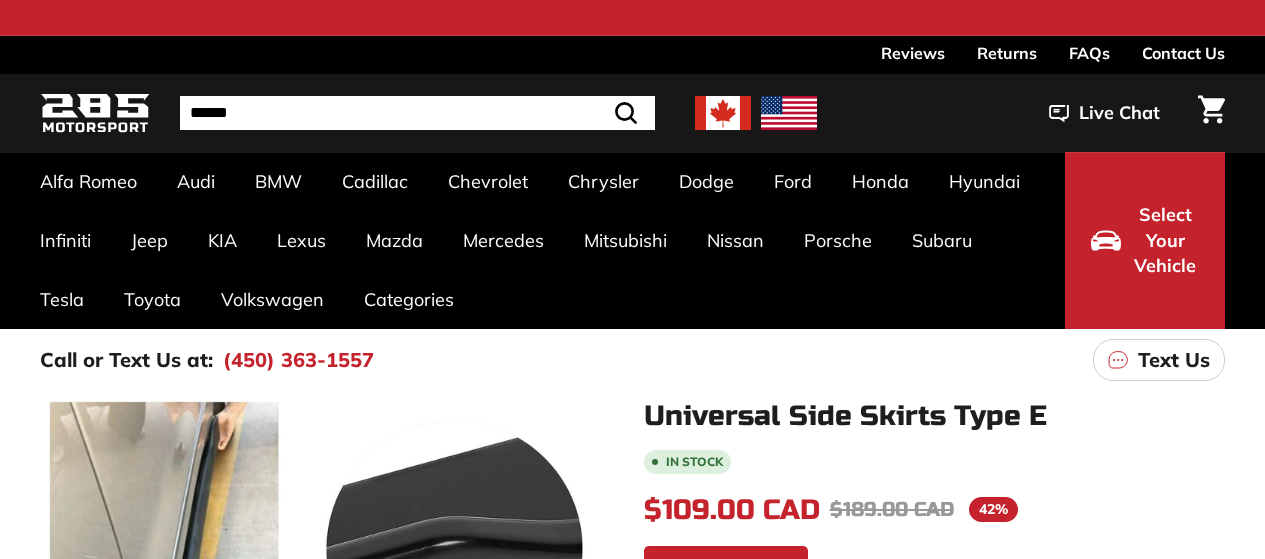click at bounding box center [723, 113] 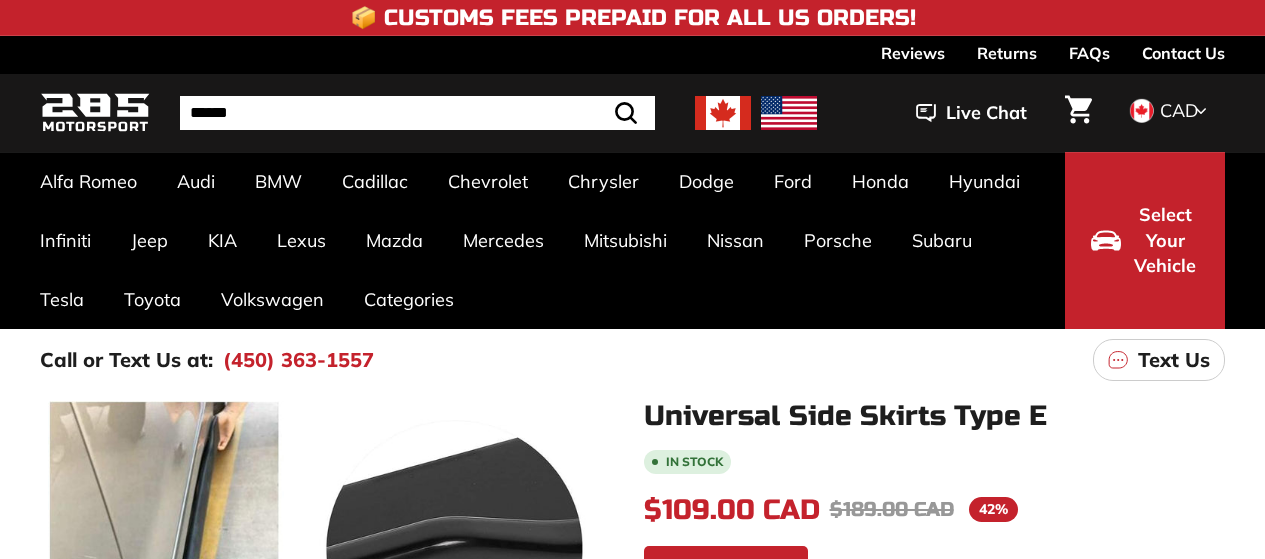 scroll, scrollTop: 0, scrollLeft: 0, axis: both 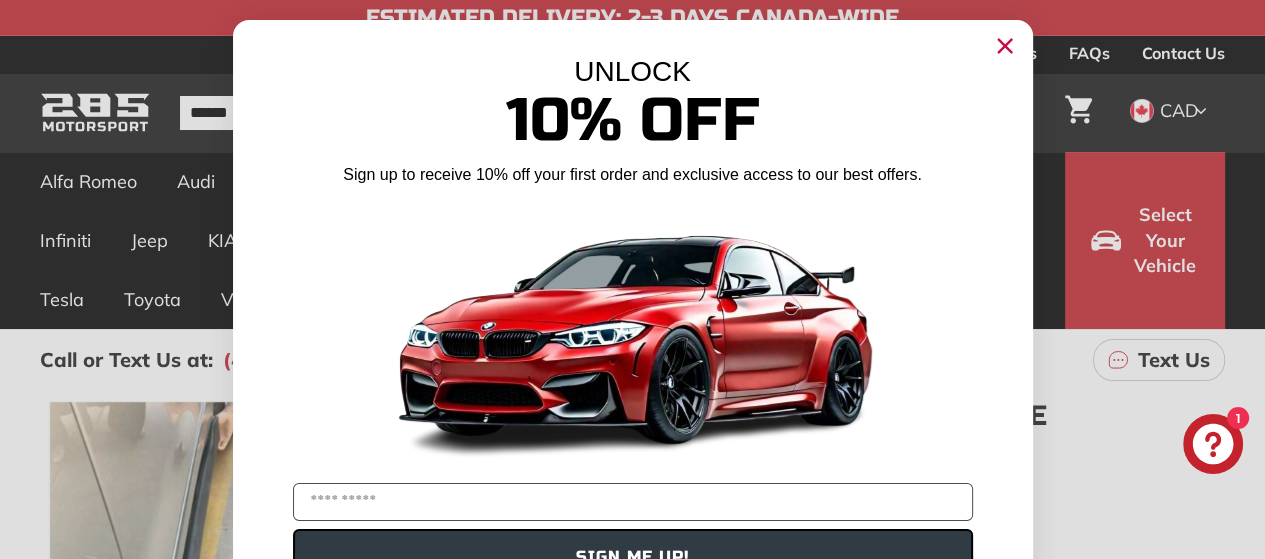 click 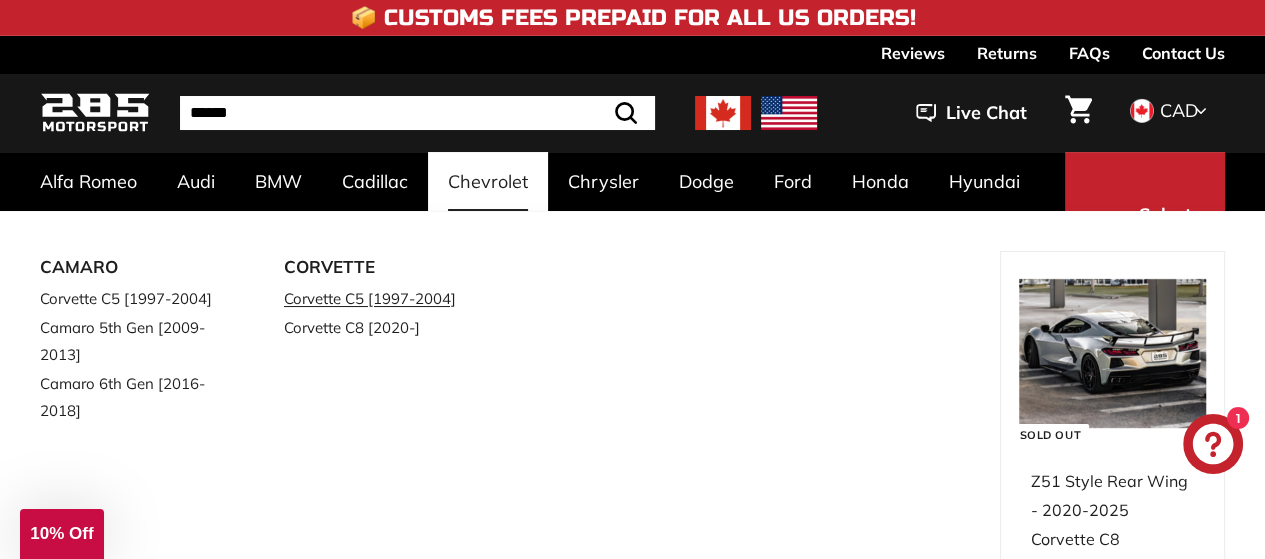 click on "Corvette C5 [1997-2004]" at bounding box center [378, 298] 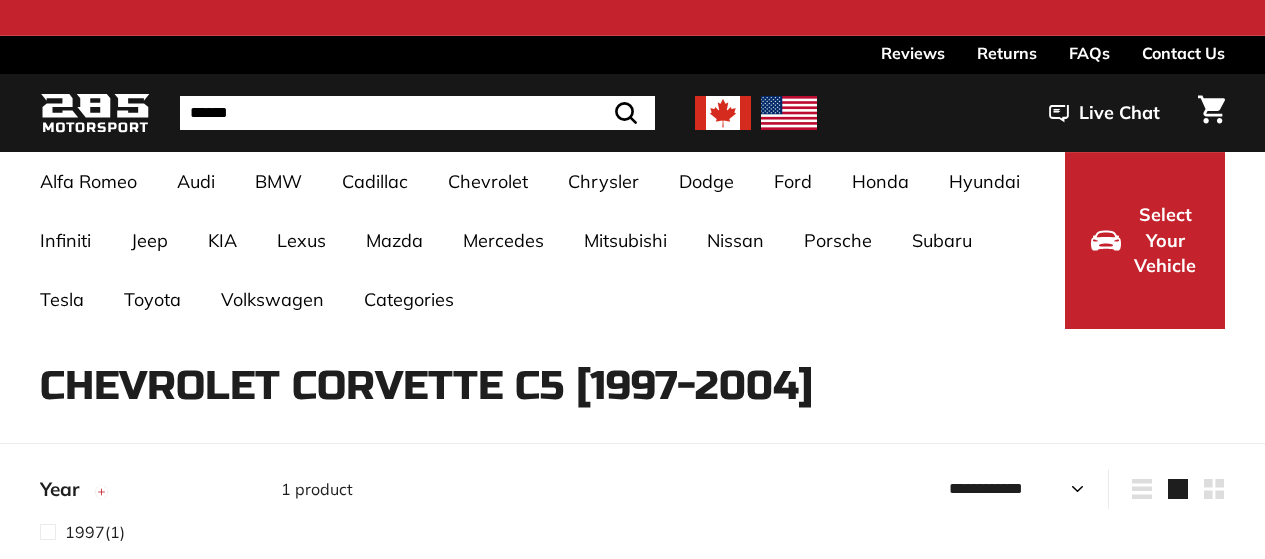 select on "**********" 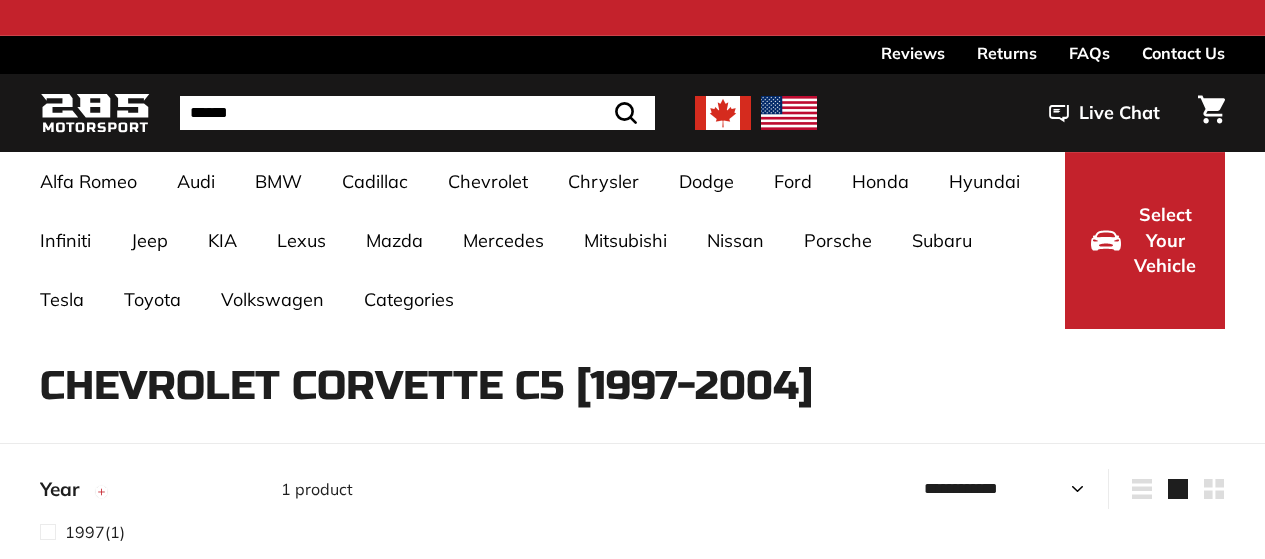 scroll, scrollTop: 0, scrollLeft: 0, axis: both 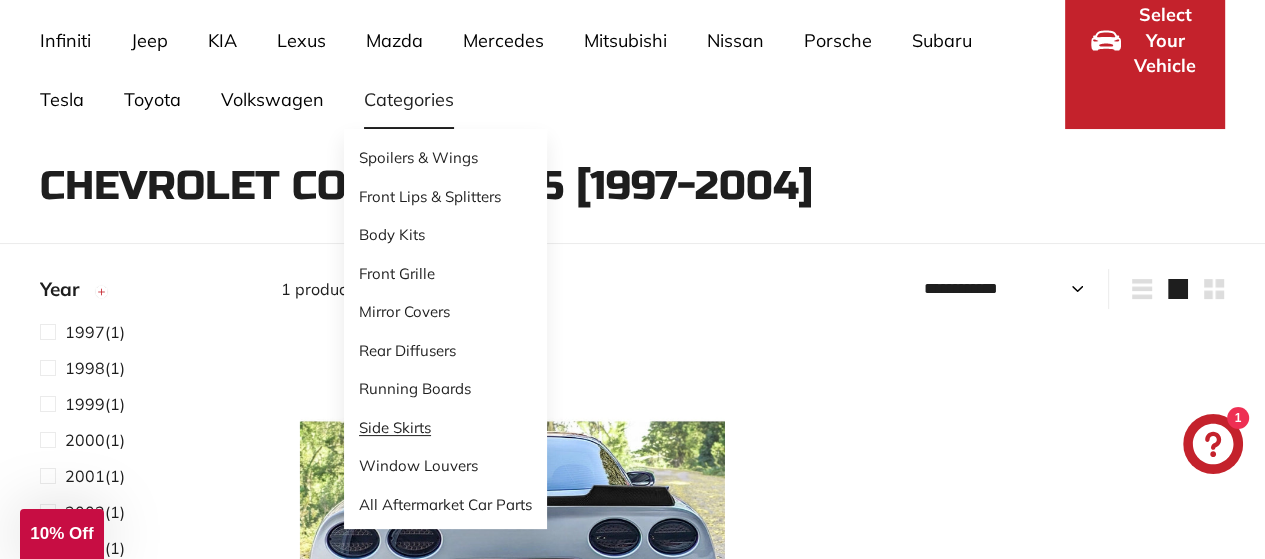 click on "Side Skirts" at bounding box center [445, 428] 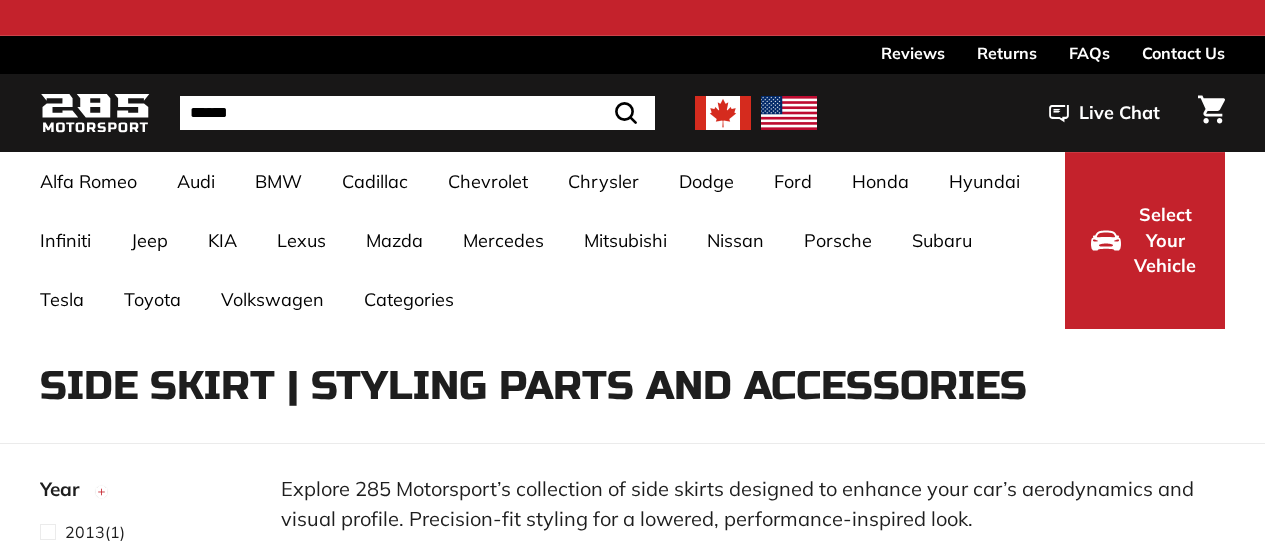 select on "**********" 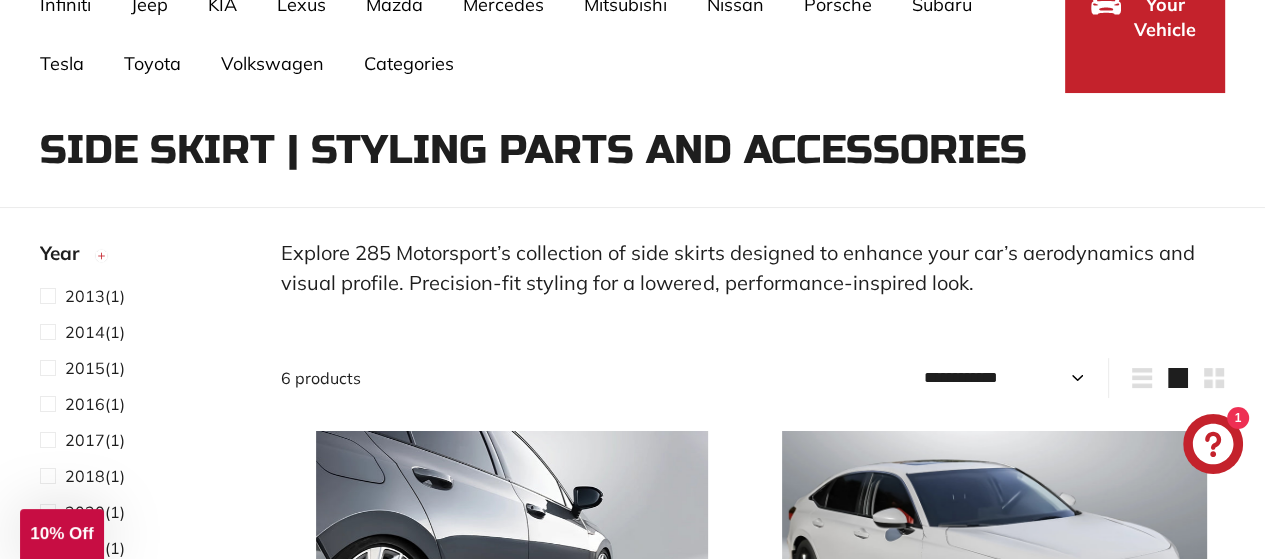 scroll, scrollTop: 400, scrollLeft: 0, axis: vertical 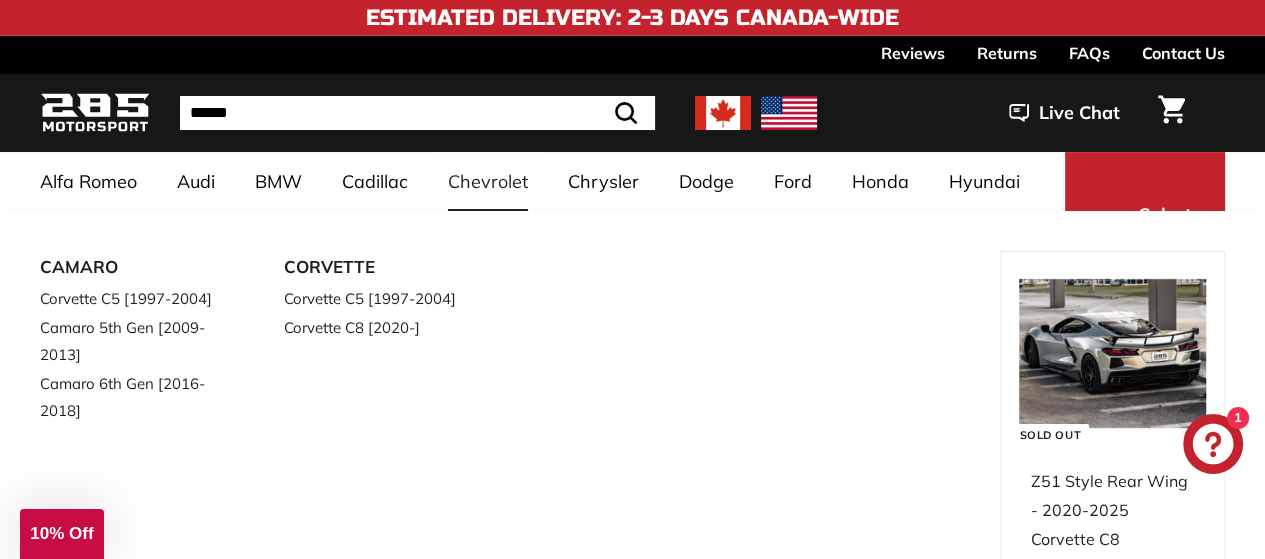 click on "Chevrolet" at bounding box center (488, 181) 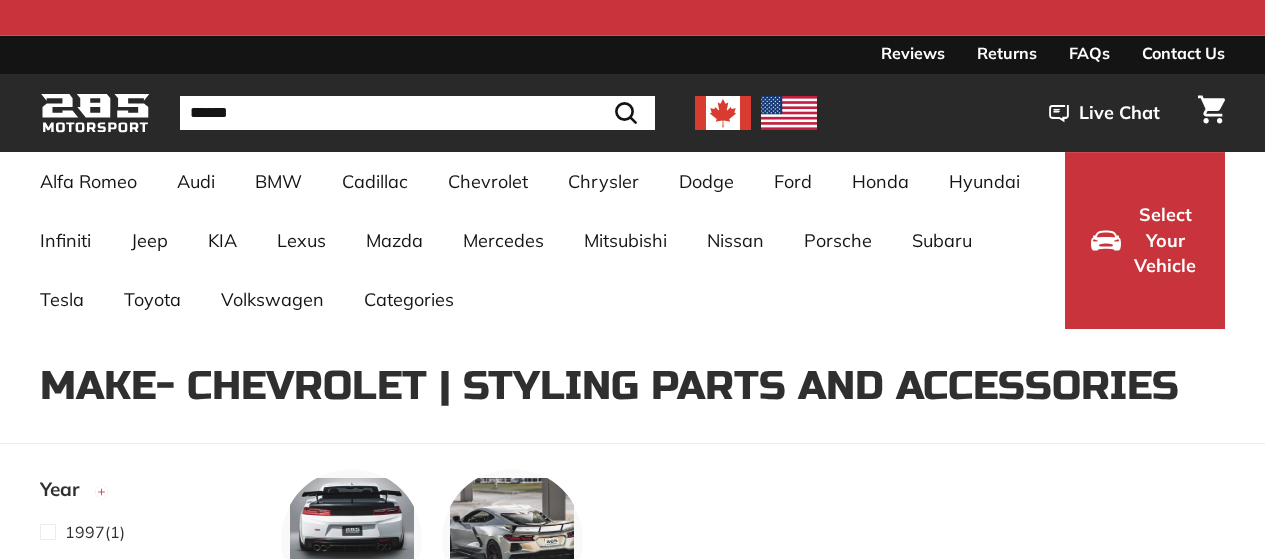 select on "**********" 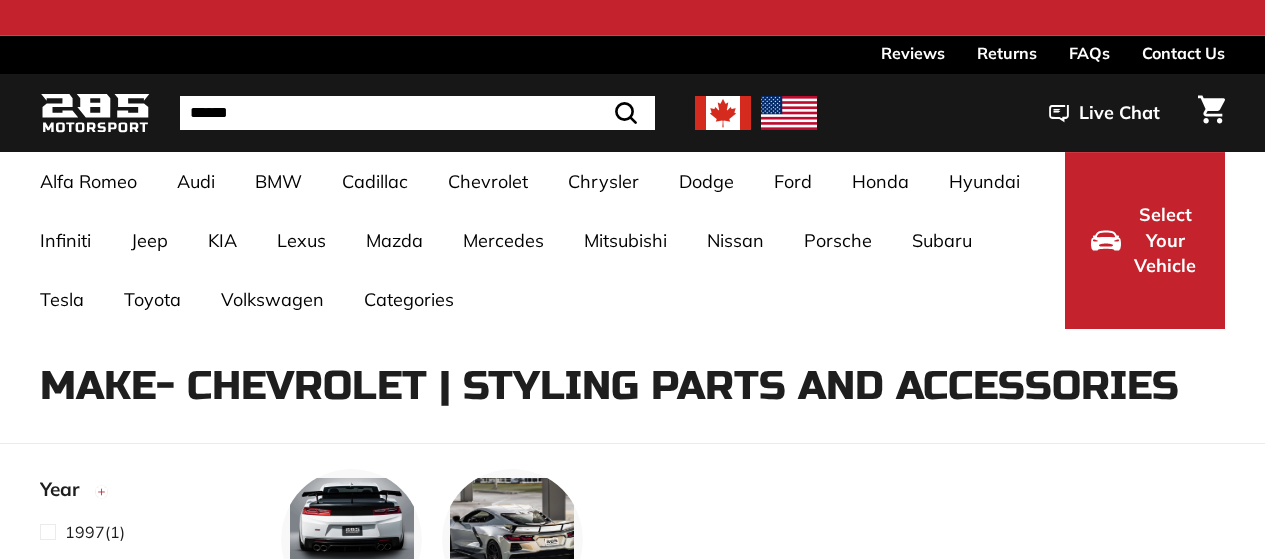 scroll, scrollTop: 0, scrollLeft: 0, axis: both 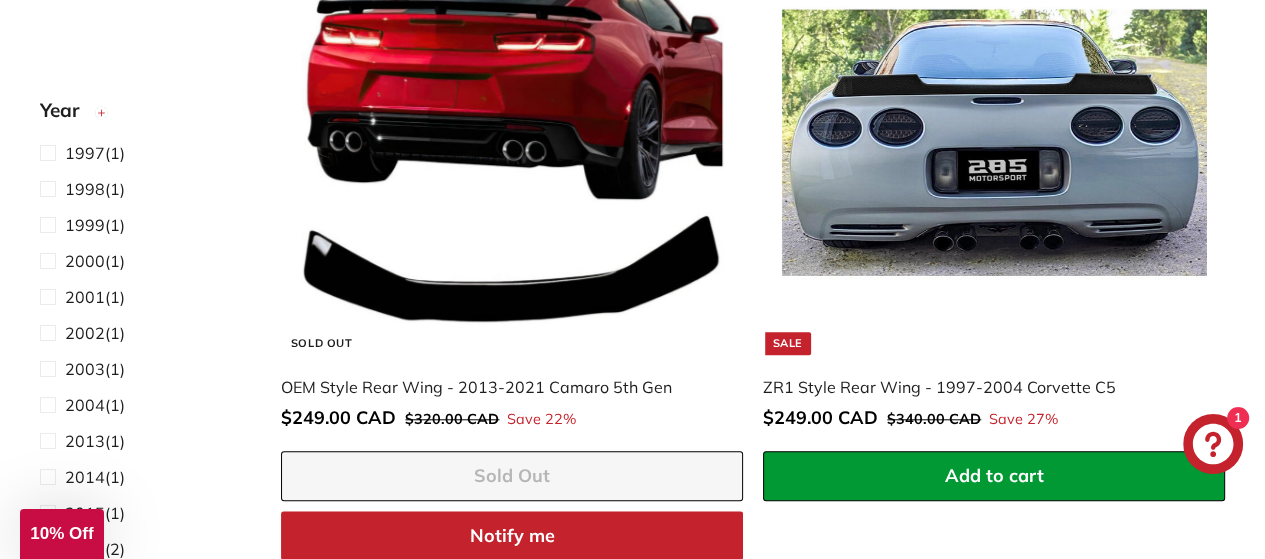click at bounding box center [994, 142] 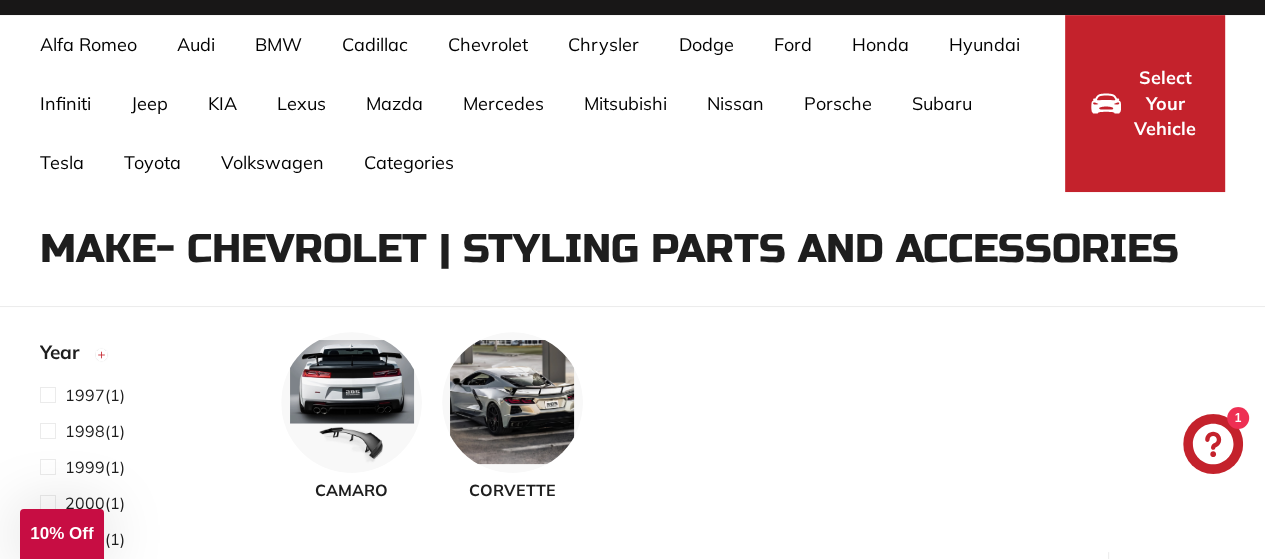 scroll, scrollTop: 86, scrollLeft: 0, axis: vertical 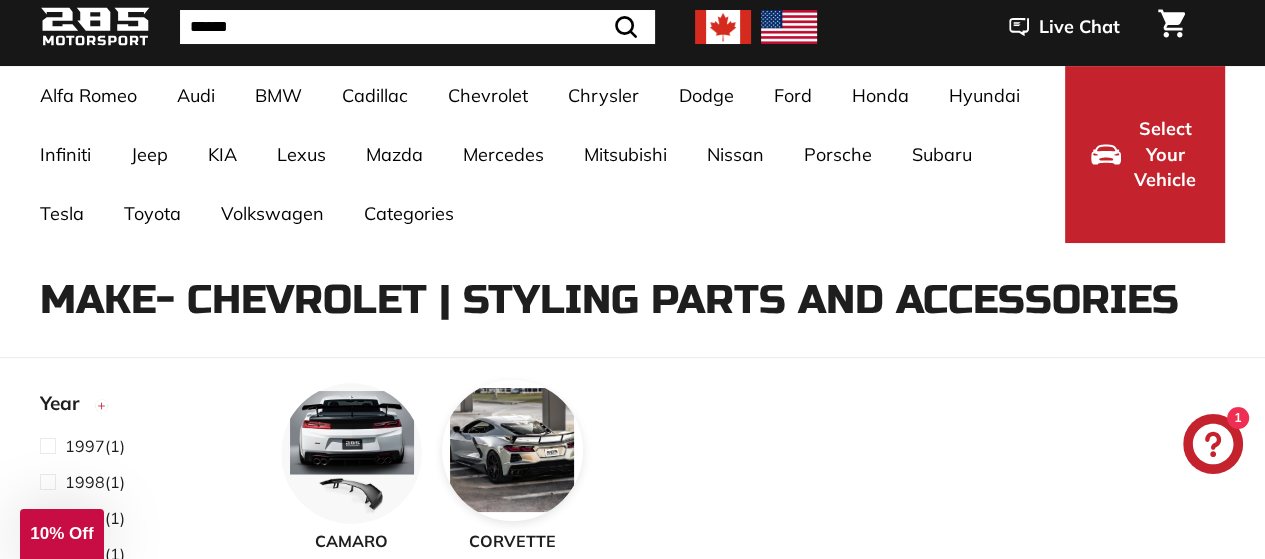 click at bounding box center [512, 450] 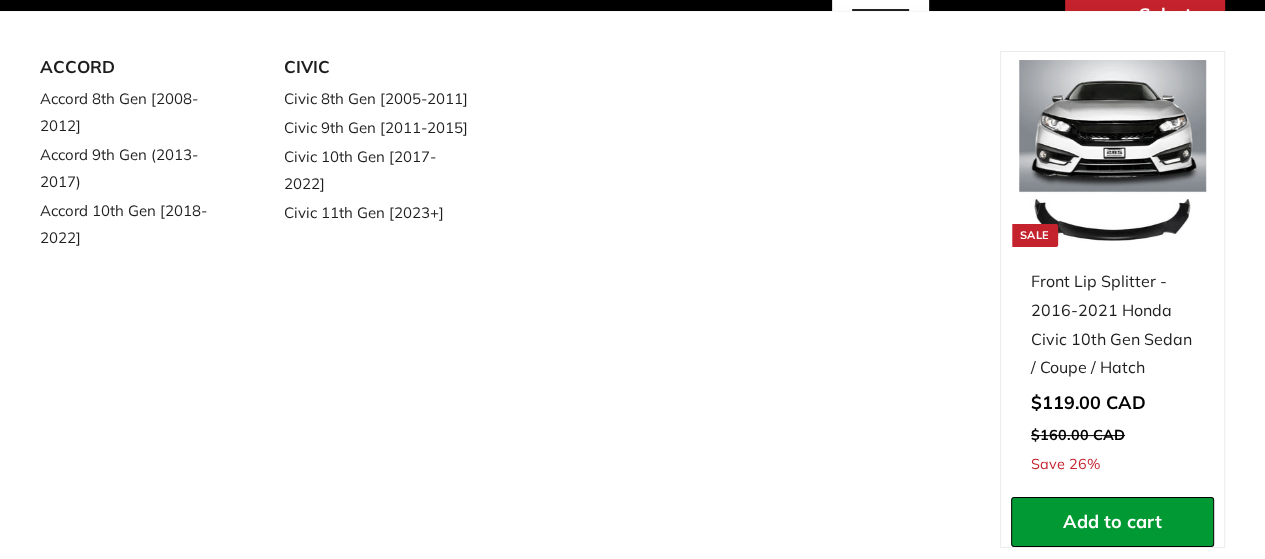 scroll, scrollTop: 500, scrollLeft: 0, axis: vertical 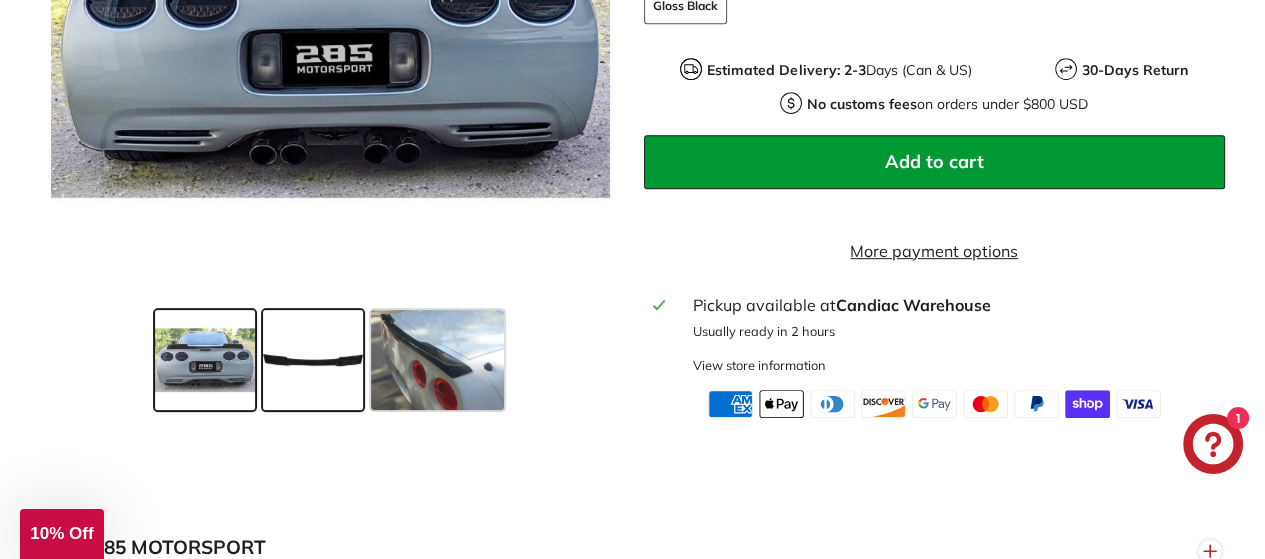 click at bounding box center [313, 360] 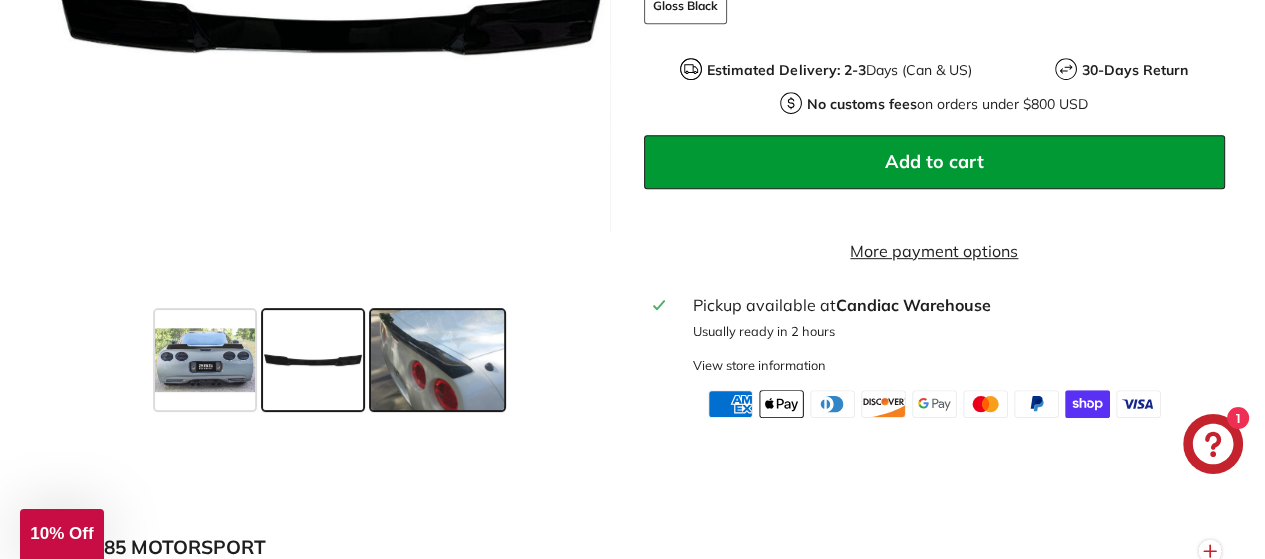 click at bounding box center [437, 360] 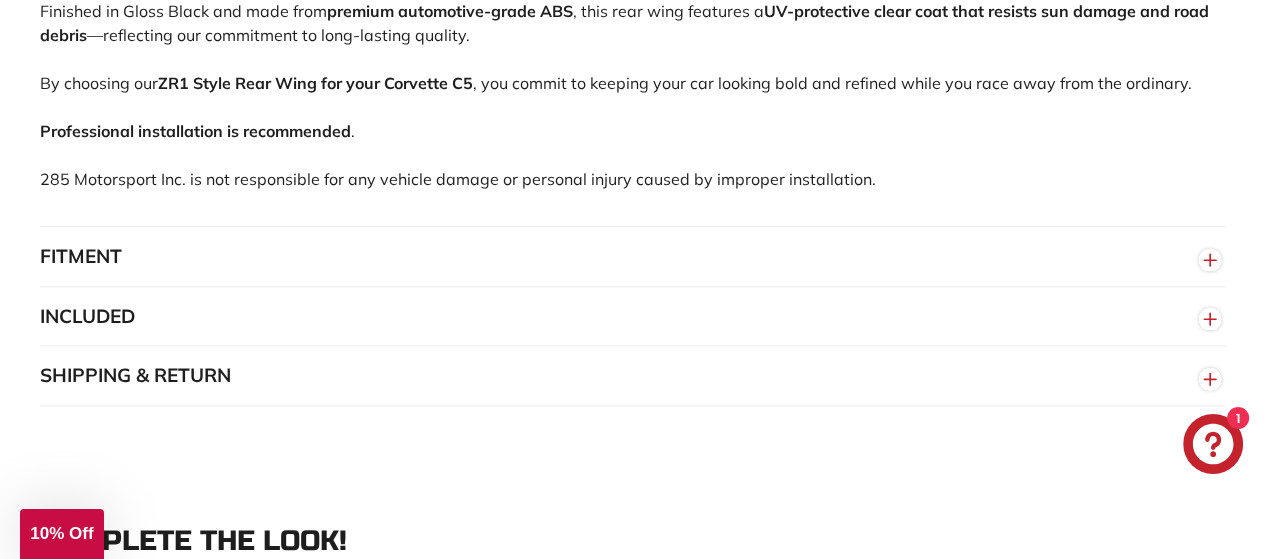 scroll, scrollTop: 1500, scrollLeft: 0, axis: vertical 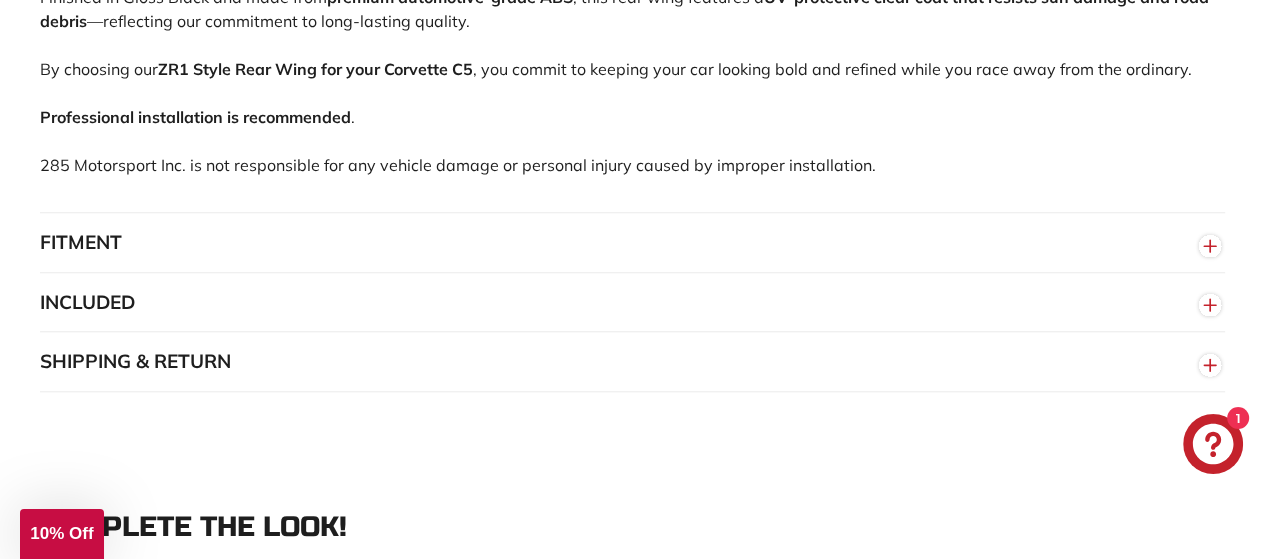 click on "FITMENT" at bounding box center (632, 243) 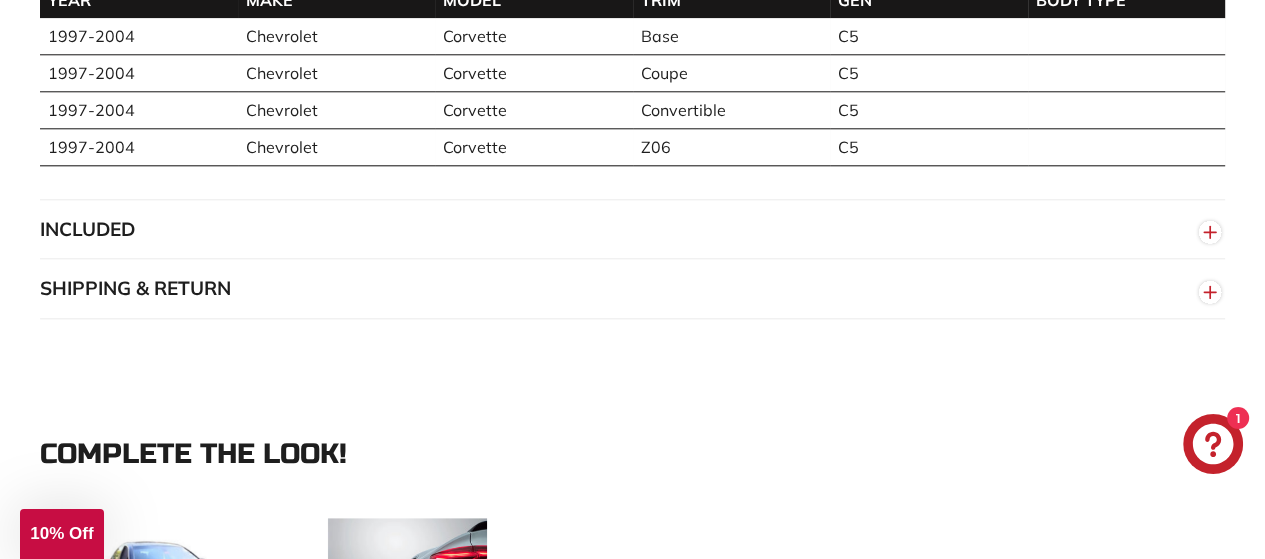 scroll, scrollTop: 1800, scrollLeft: 0, axis: vertical 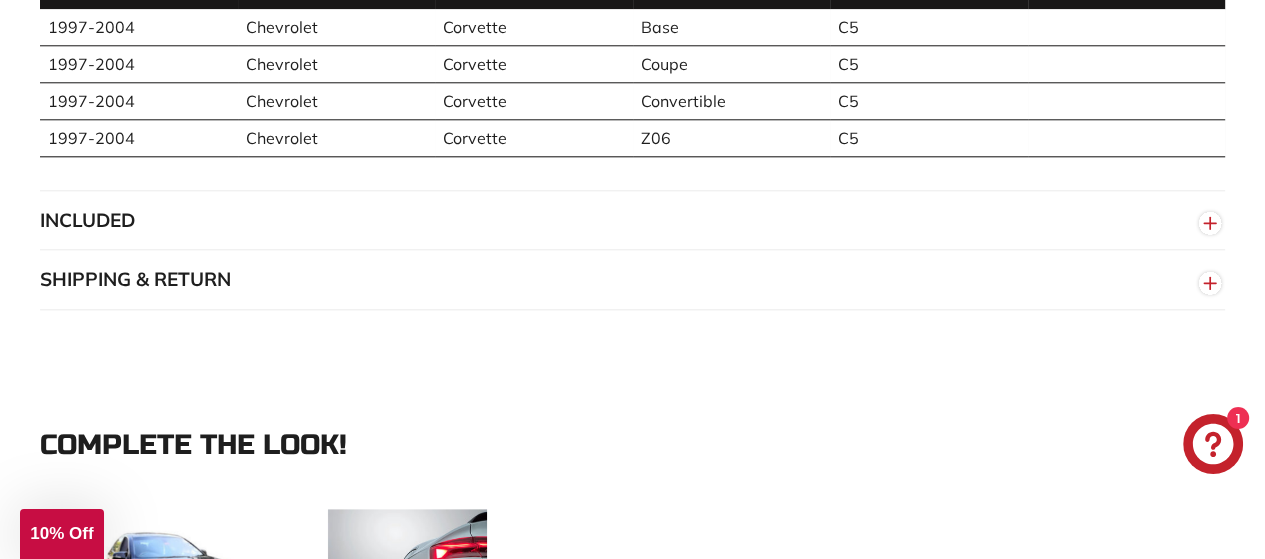 click on "INCLUDED" at bounding box center [632, 221] 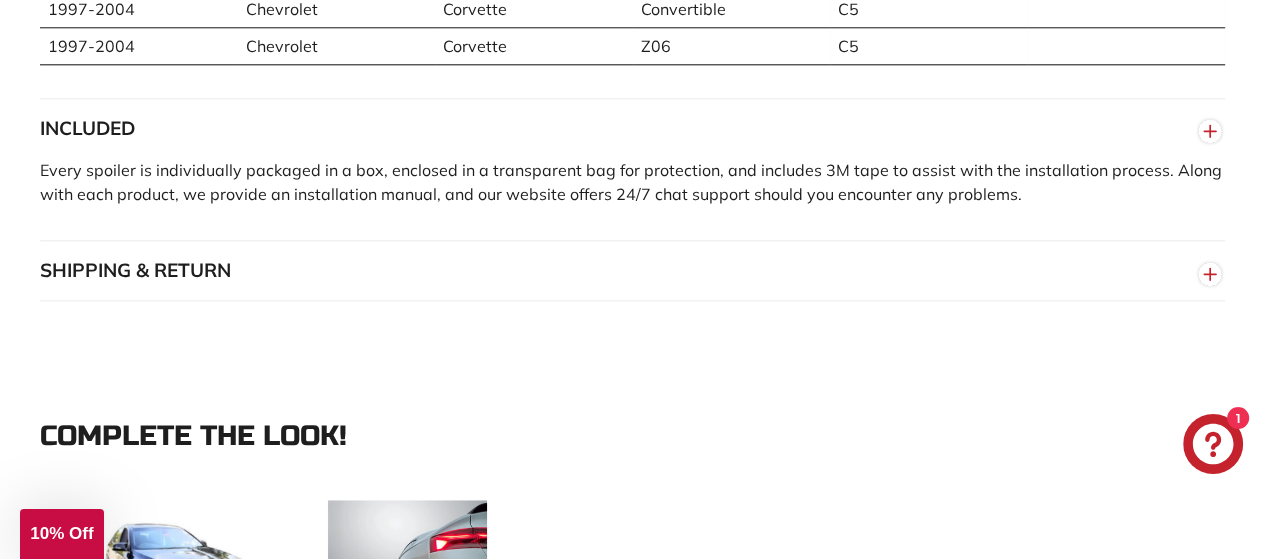 scroll, scrollTop: 1900, scrollLeft: 0, axis: vertical 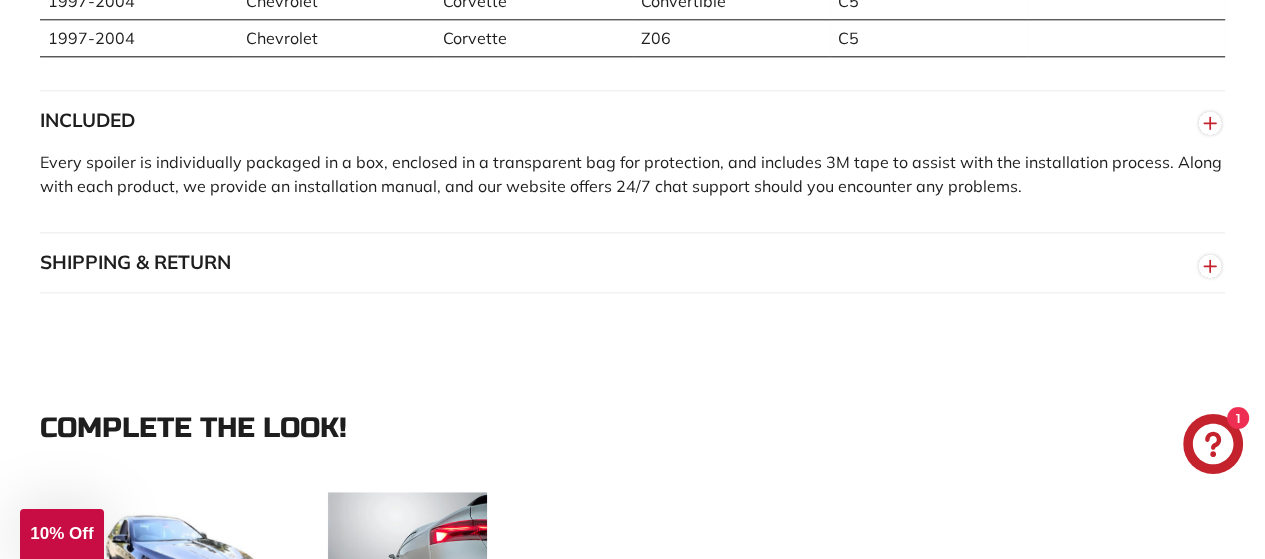 click on "SHIPPING & RETURN" at bounding box center [632, 263] 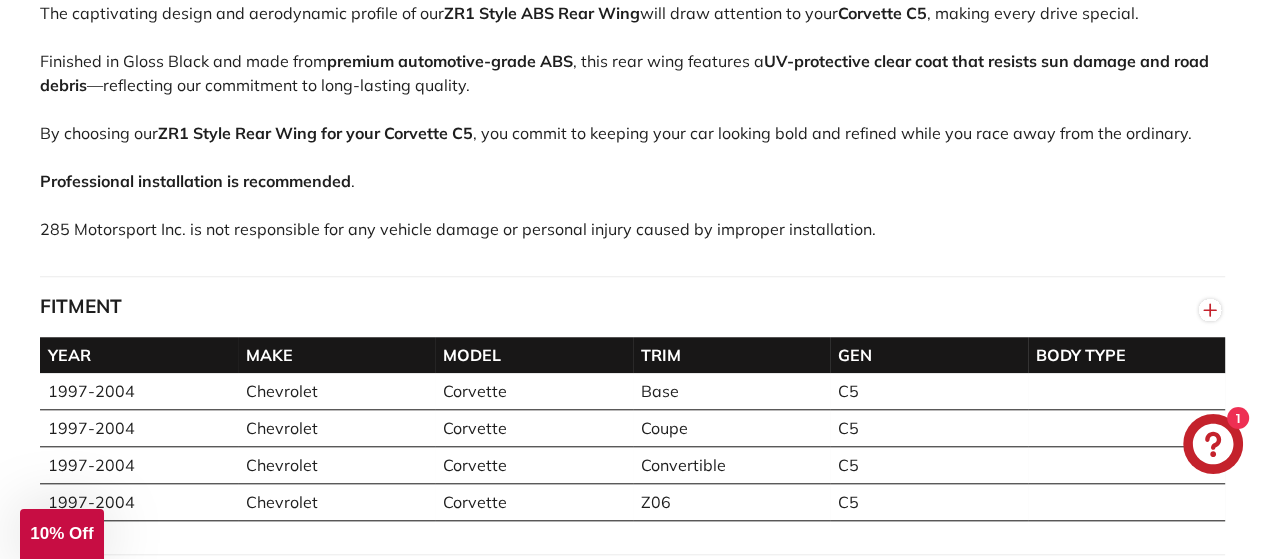 scroll, scrollTop: 1300, scrollLeft: 0, axis: vertical 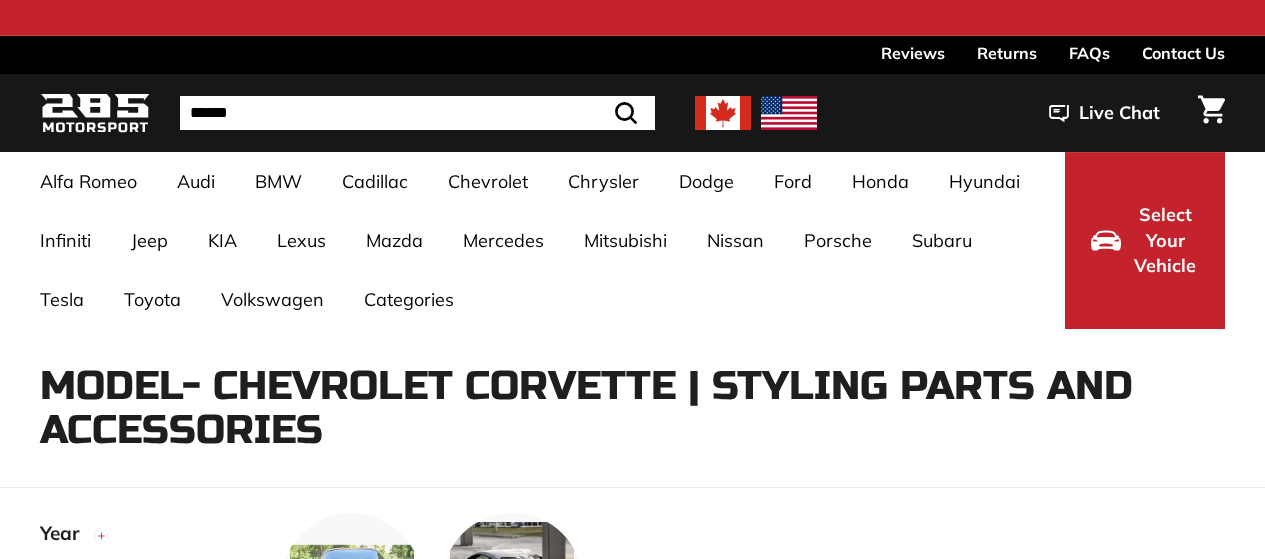 select on "**********" 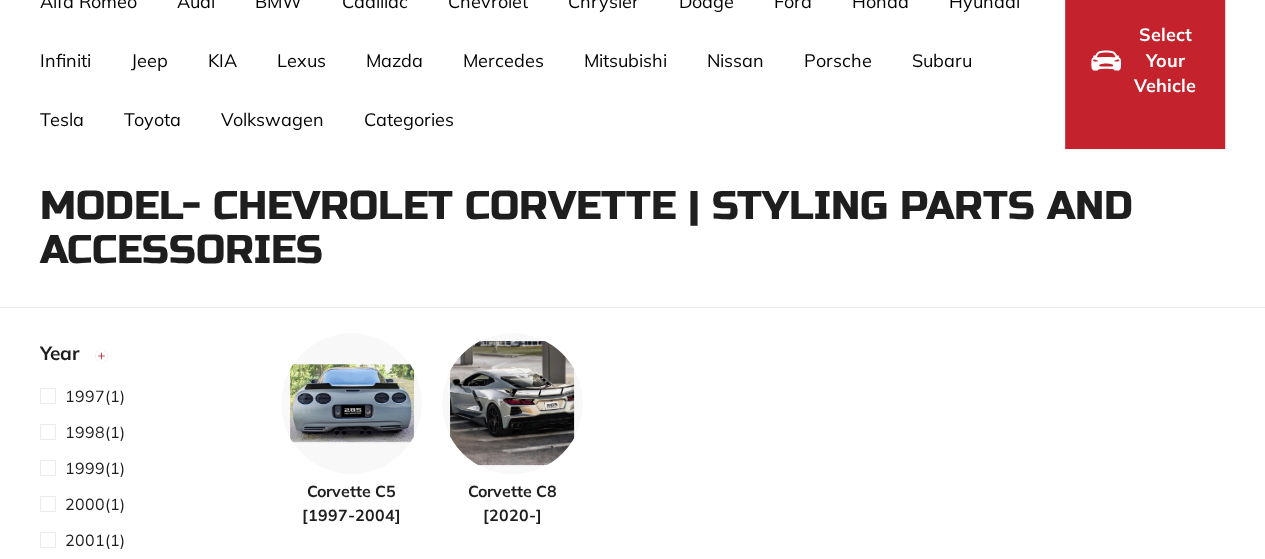 scroll, scrollTop: 199, scrollLeft: 0, axis: vertical 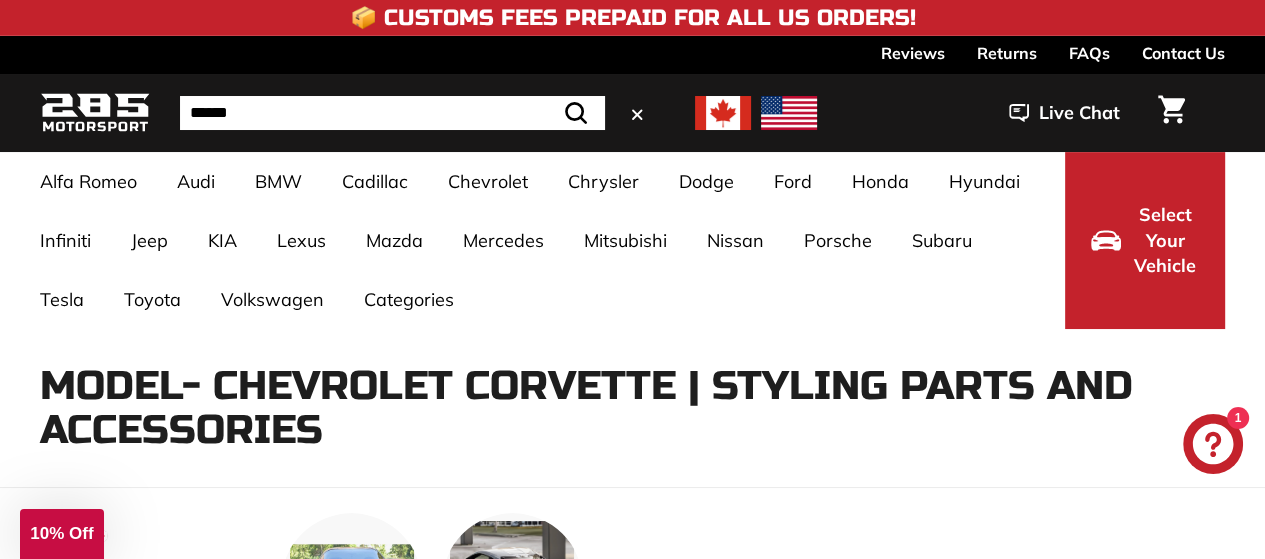 click at bounding box center [392, 113] 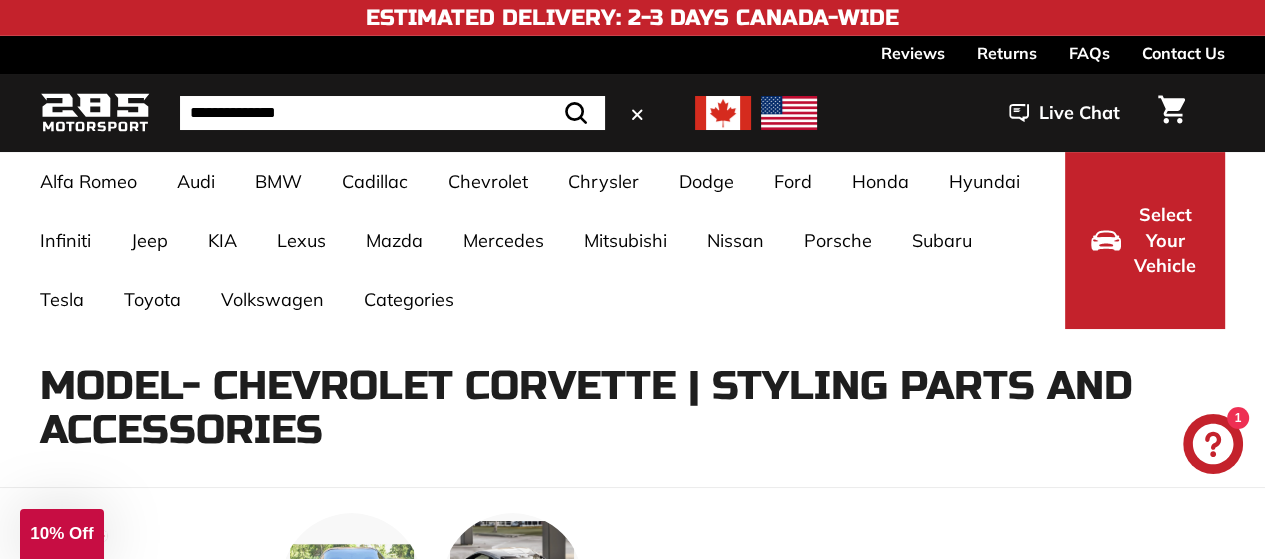 type on "**********" 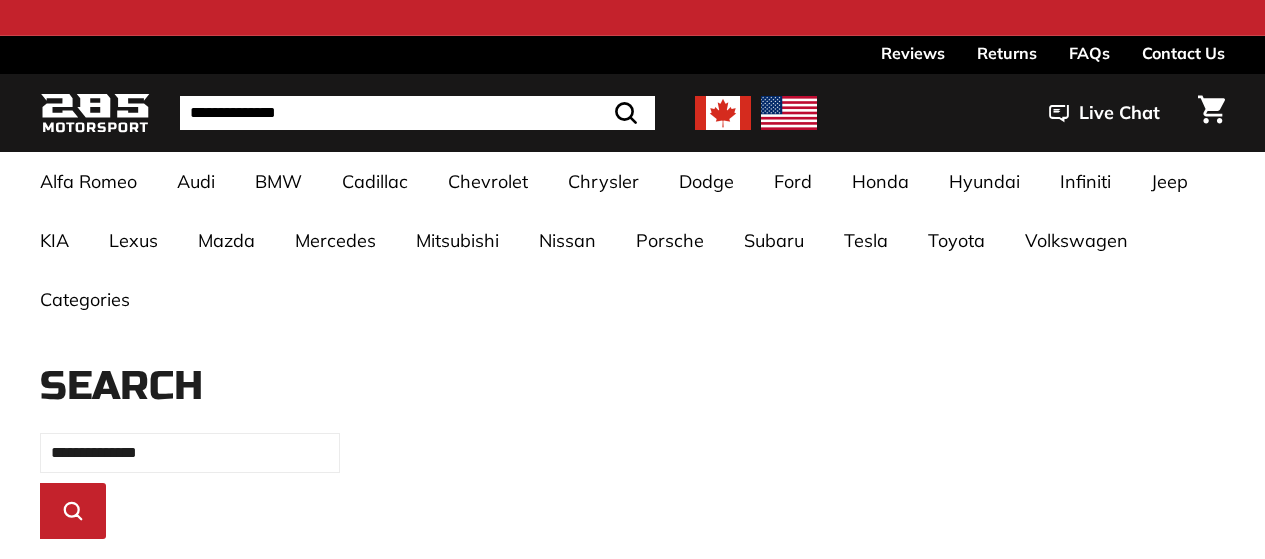 select on "*********" 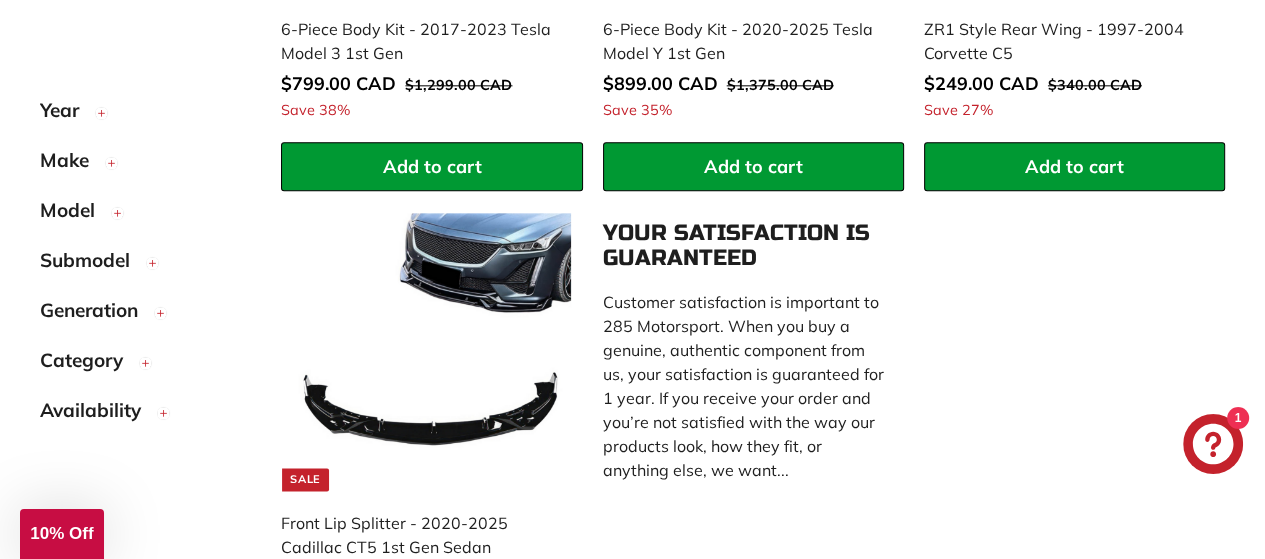 scroll, scrollTop: 2099, scrollLeft: 0, axis: vertical 